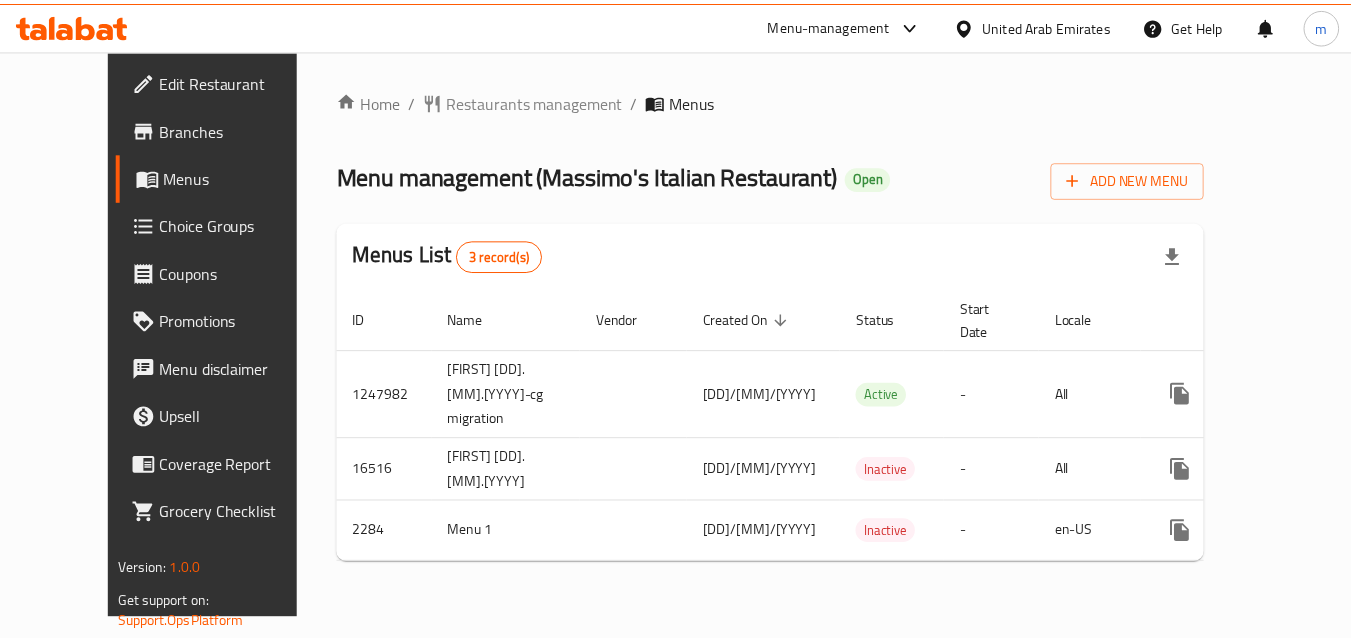 scroll, scrollTop: 0, scrollLeft: 0, axis: both 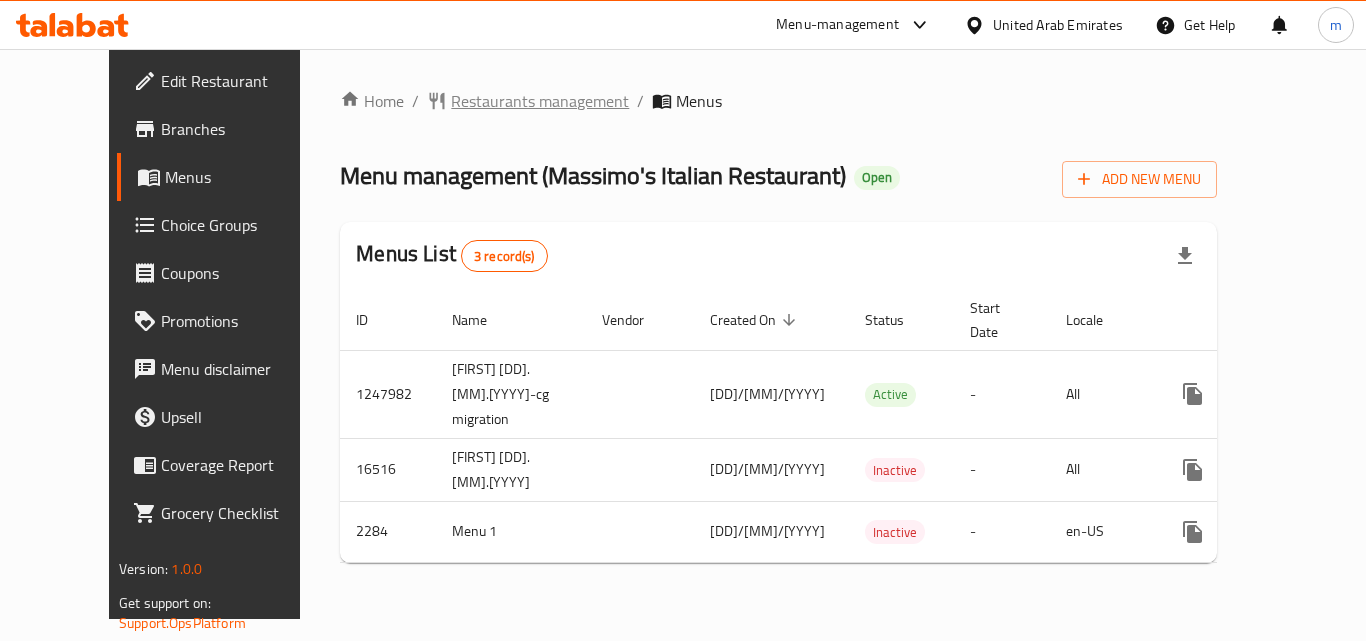 click on "Restaurants management" at bounding box center [540, 101] 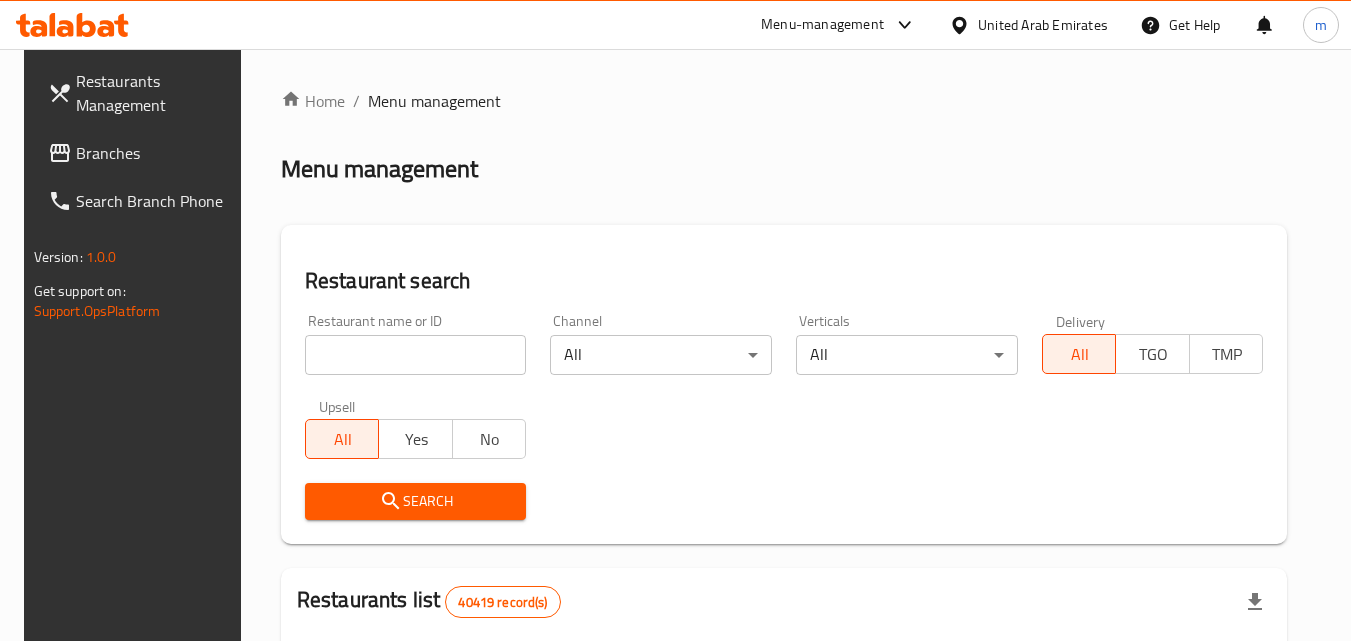 click on "Branches" at bounding box center [155, 153] 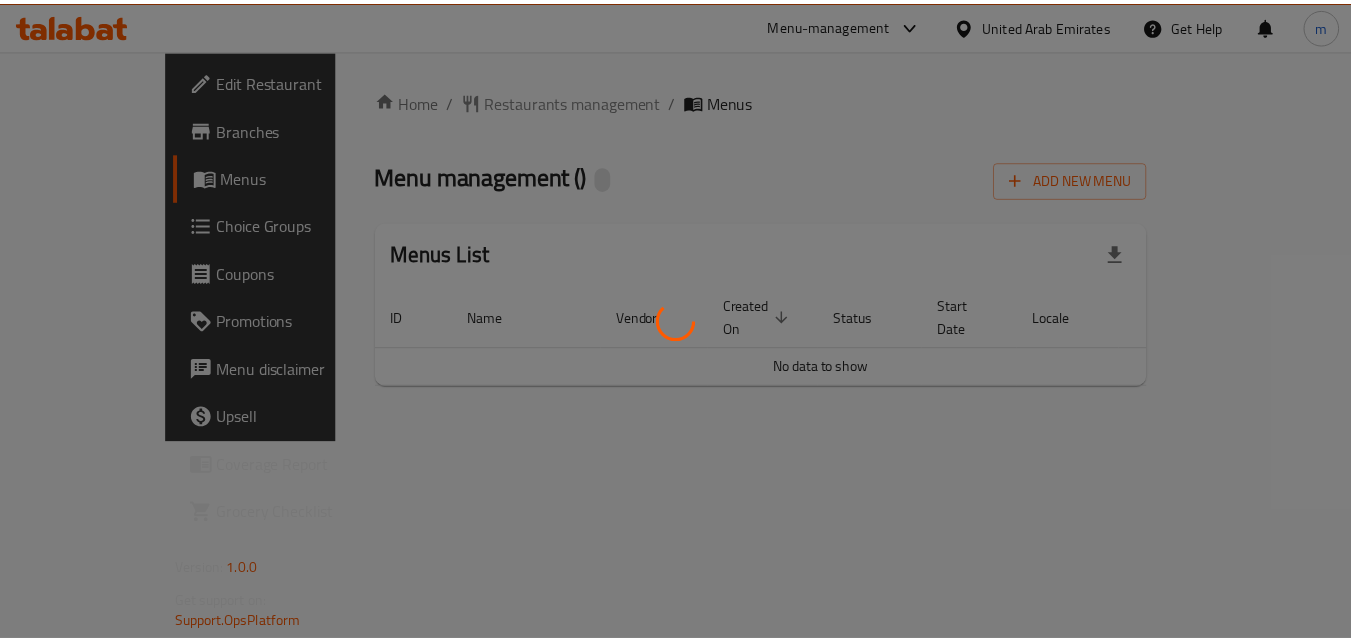 scroll, scrollTop: 0, scrollLeft: 0, axis: both 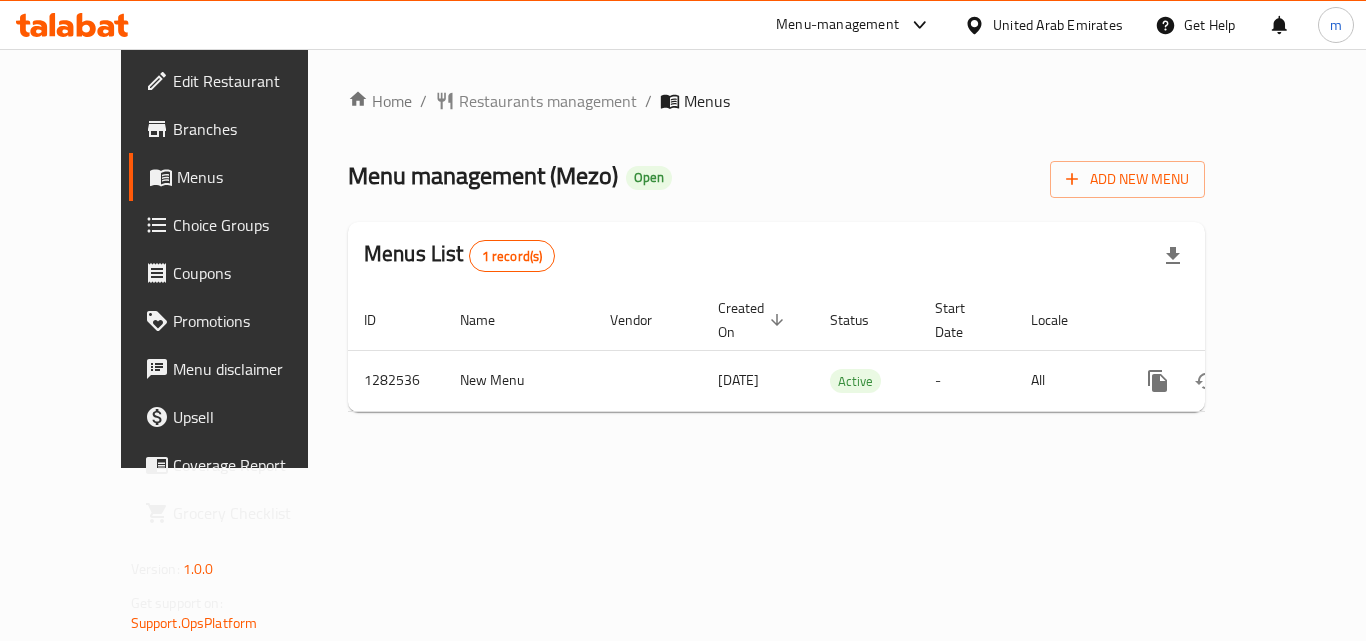 click 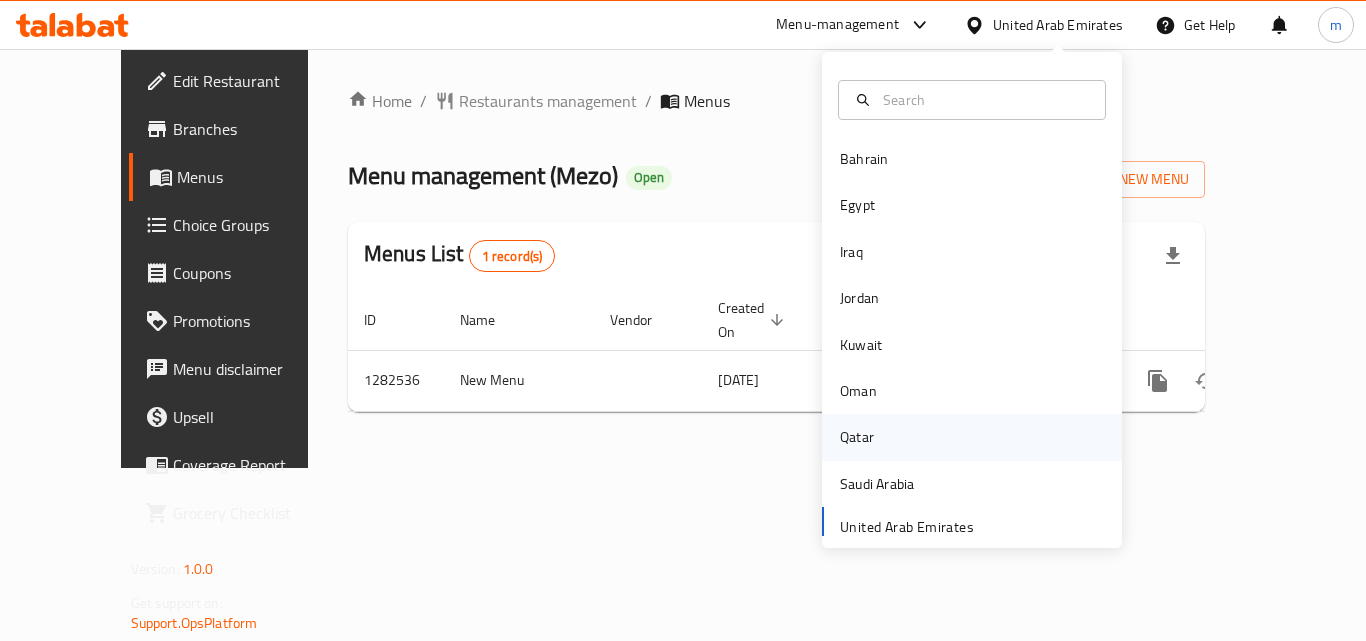 click on "Qatar" at bounding box center [857, 437] 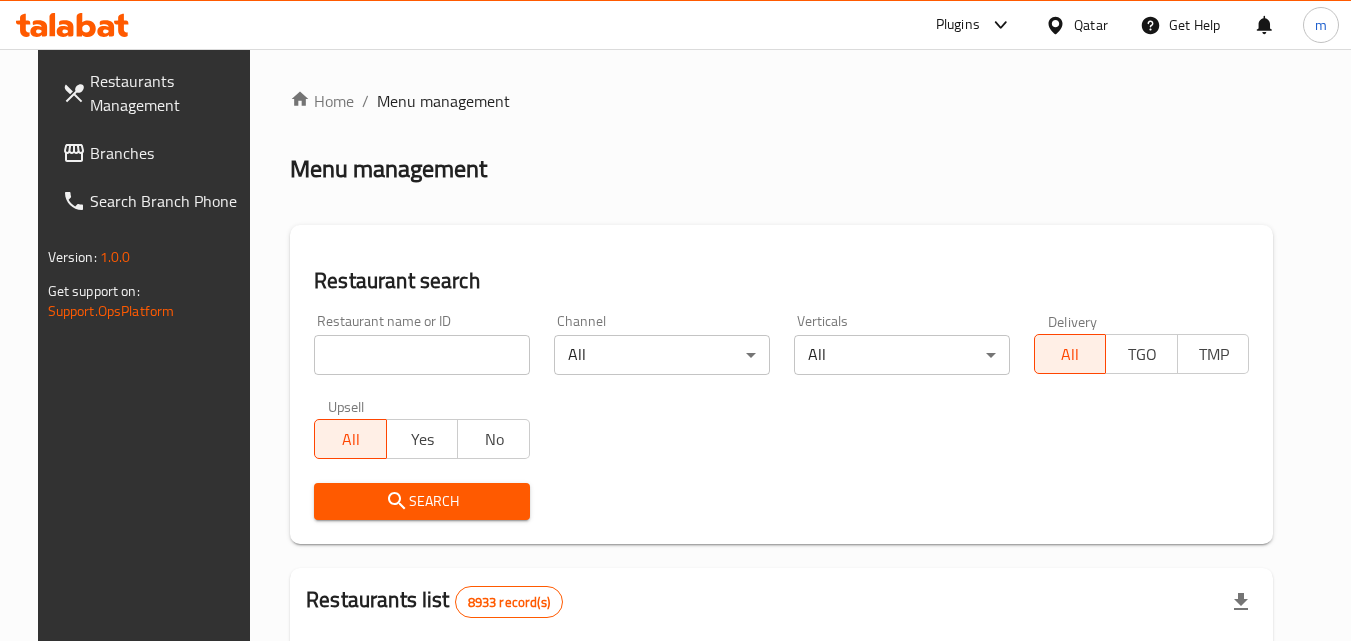 click on "Branches" at bounding box center (169, 153) 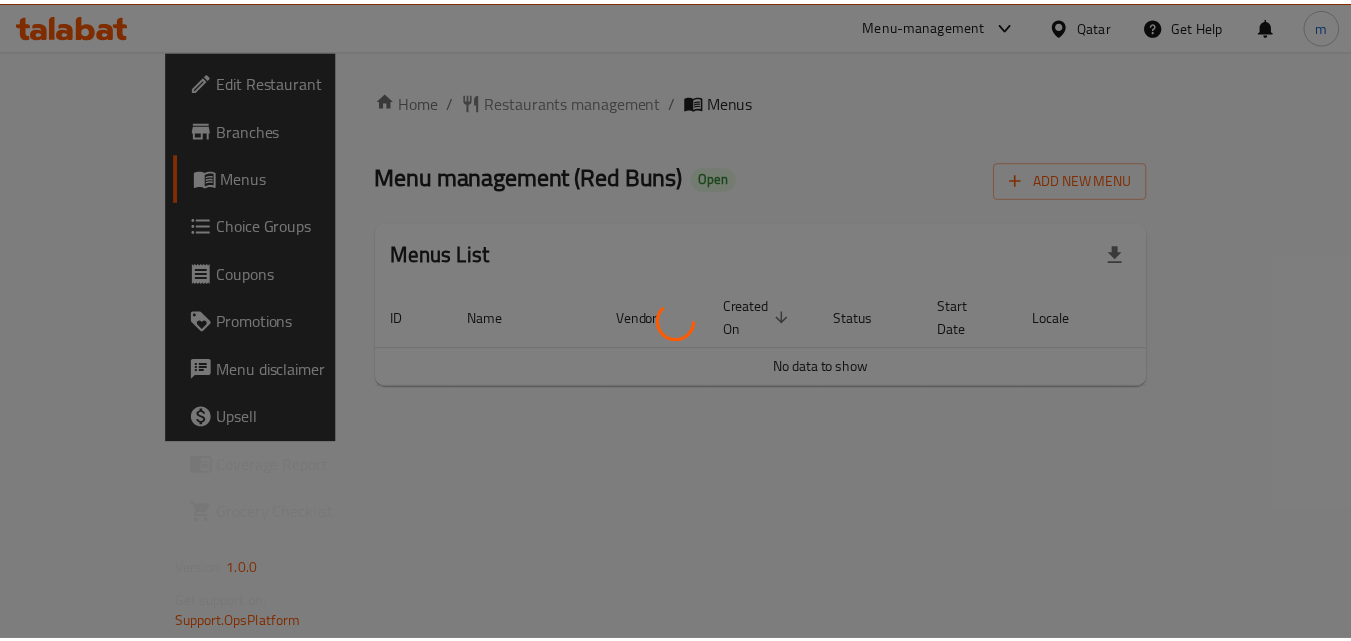 scroll, scrollTop: 0, scrollLeft: 0, axis: both 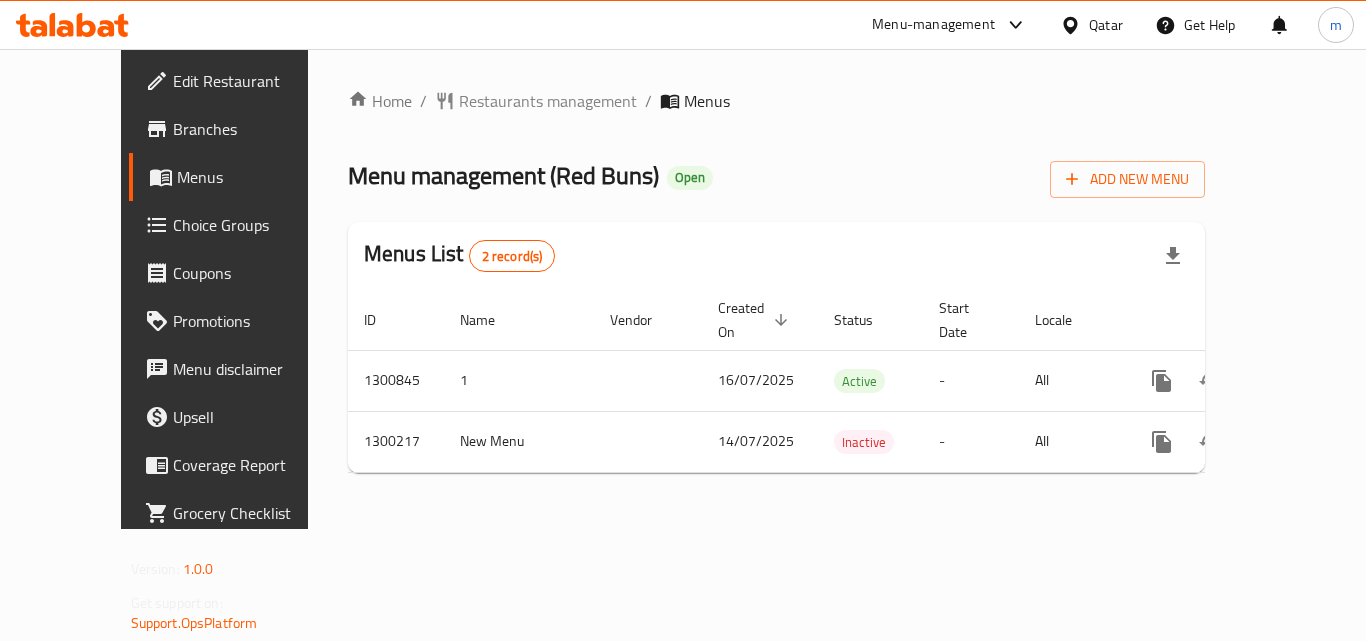 click on "Qatar" at bounding box center (1106, 25) 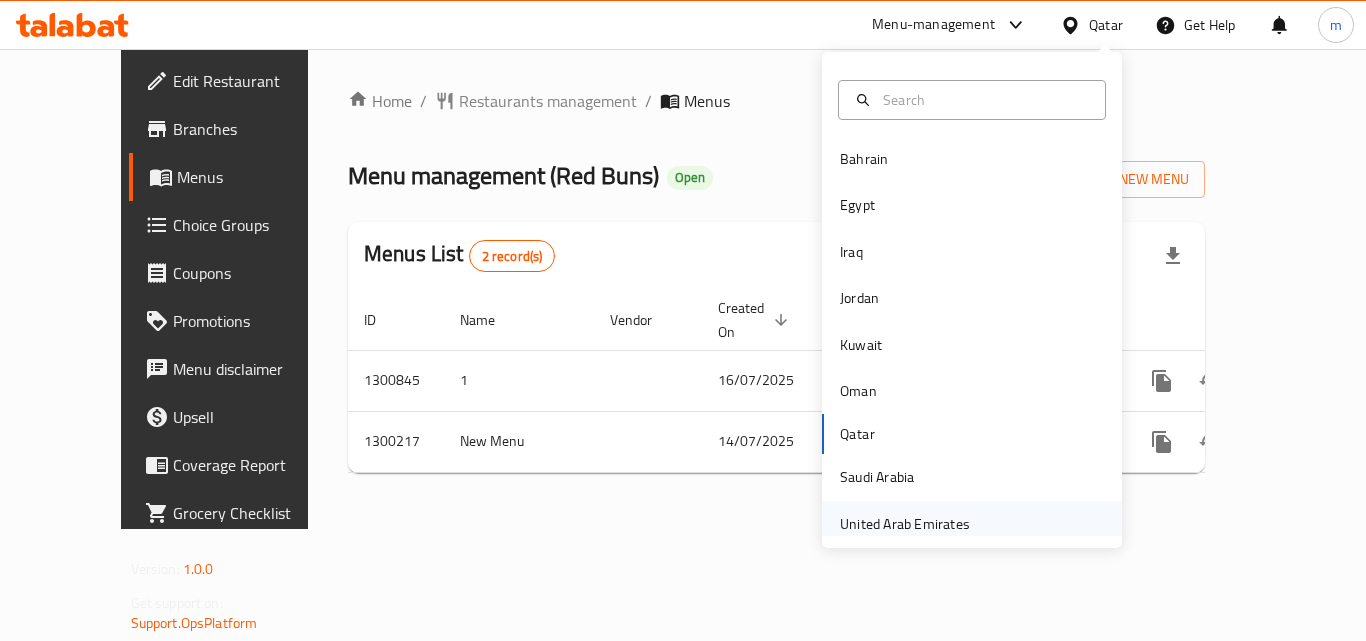 click on "United Arab Emirates" at bounding box center (905, 524) 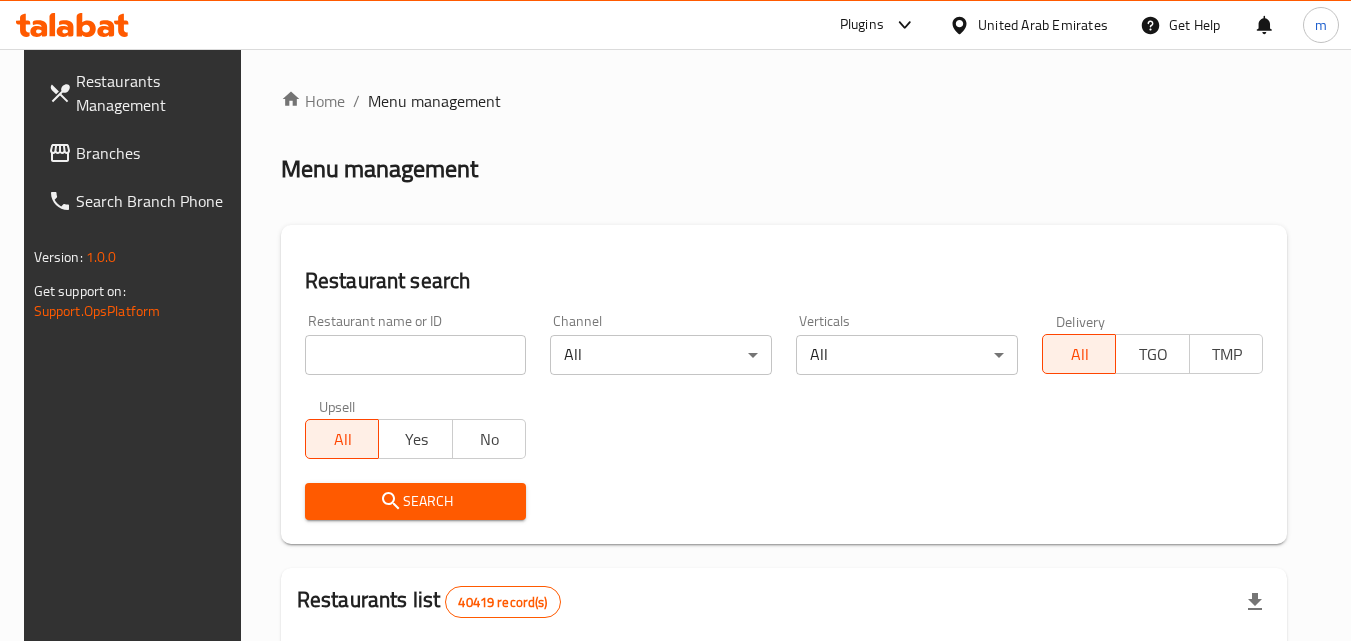 click on "Branches" at bounding box center (155, 153) 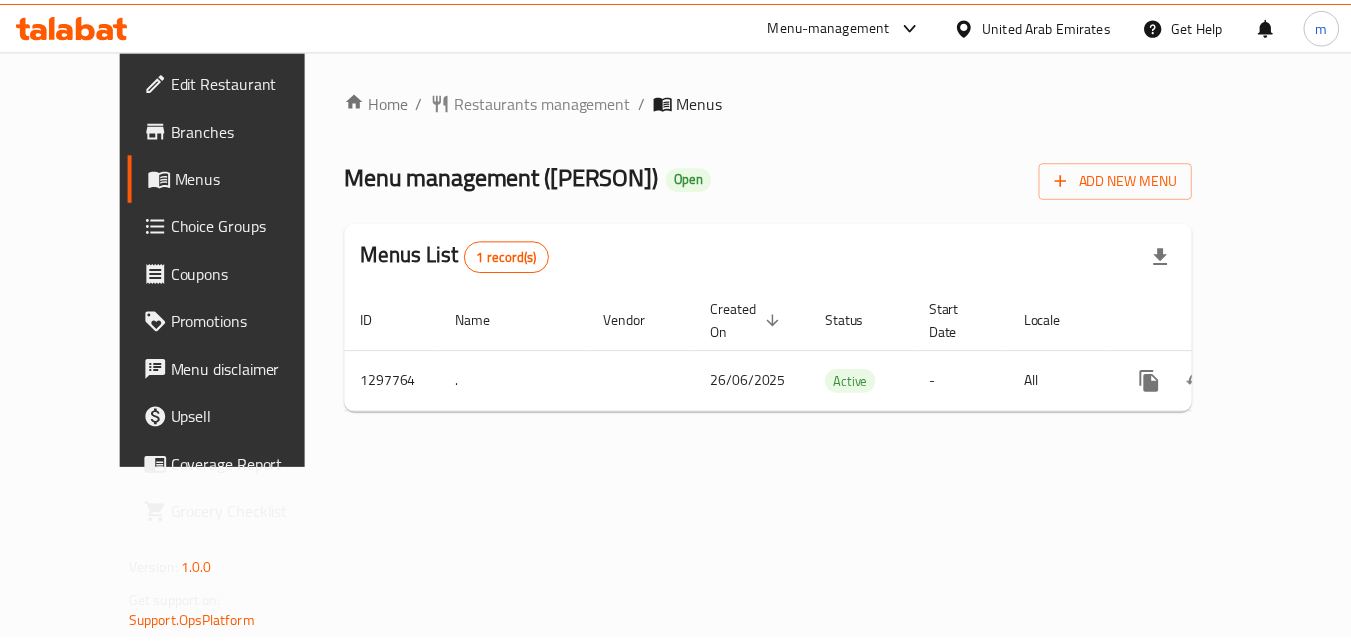 scroll, scrollTop: 0, scrollLeft: 0, axis: both 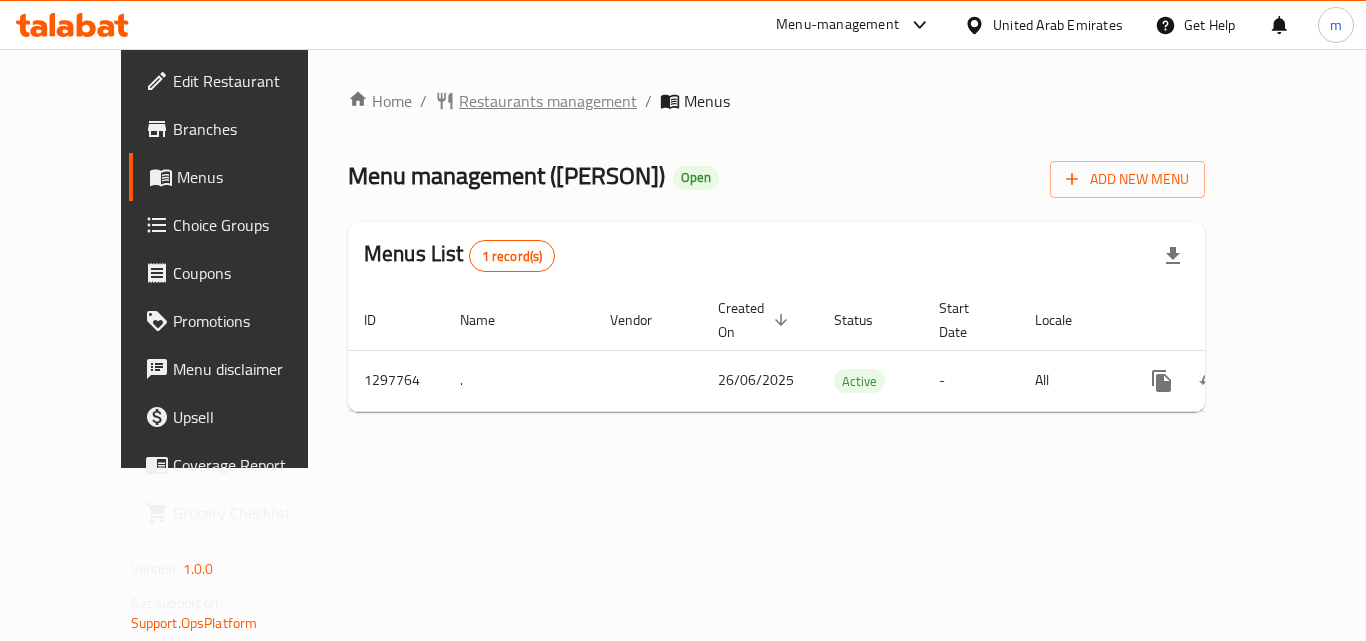 click on "Restaurants management" at bounding box center (548, 101) 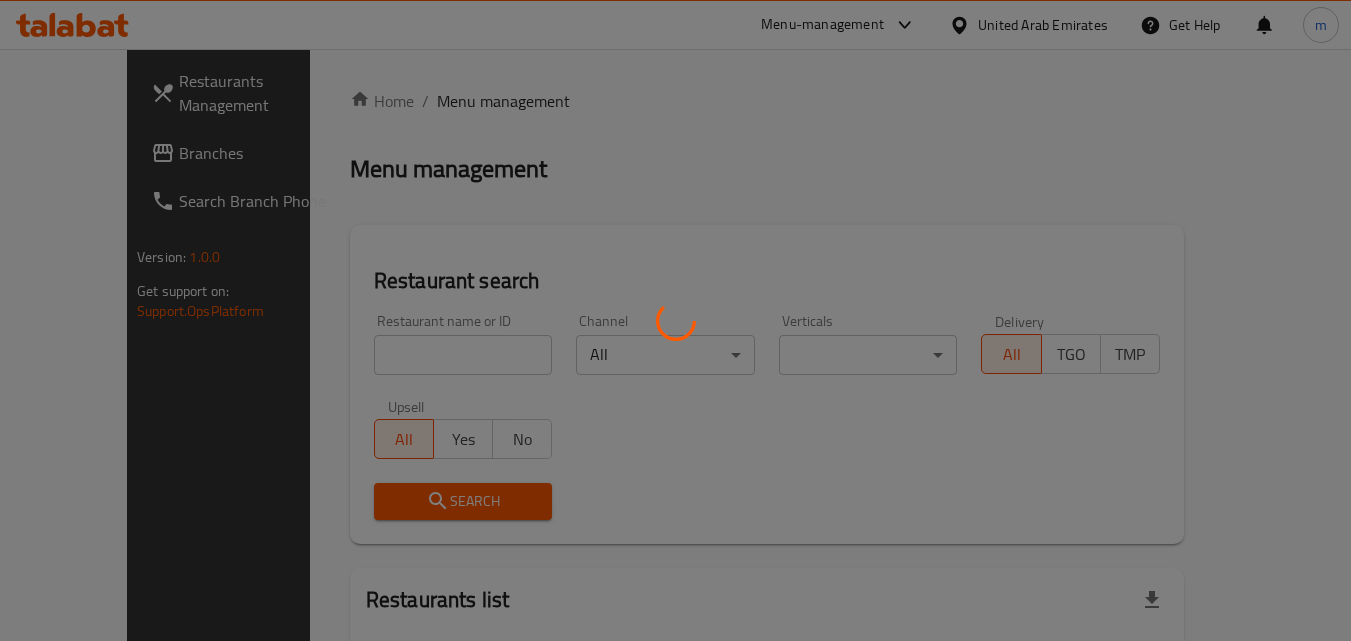 click at bounding box center (675, 320) 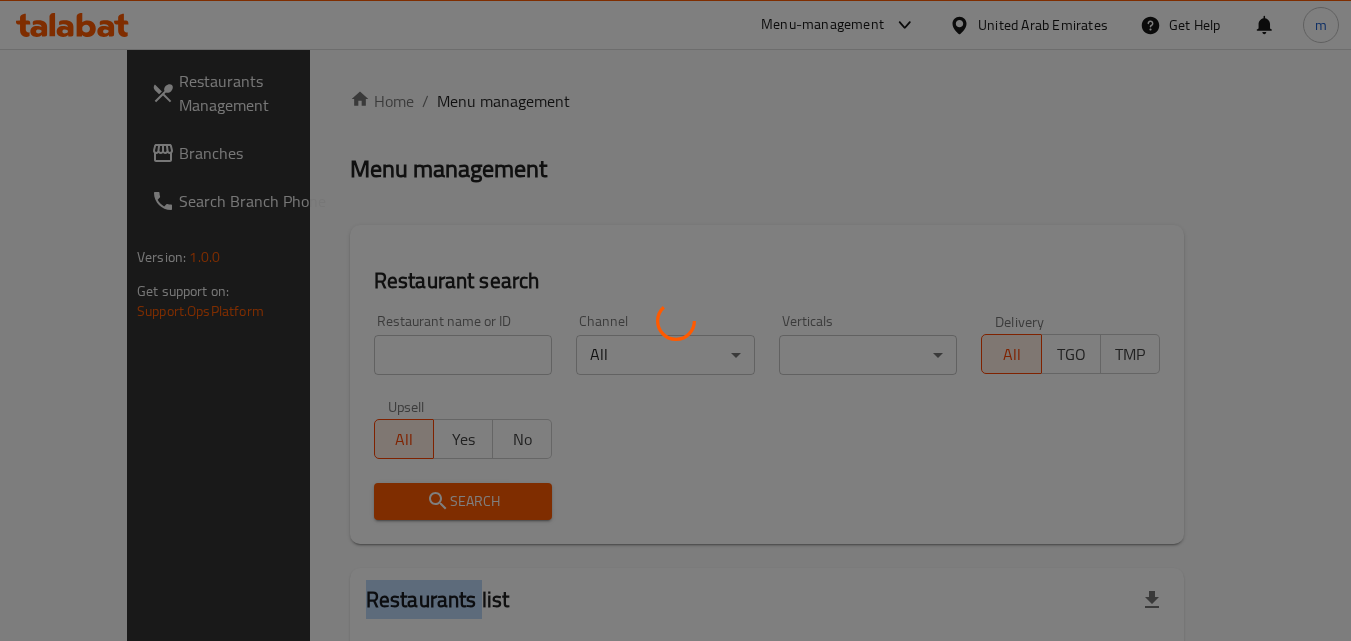 click at bounding box center [675, 320] 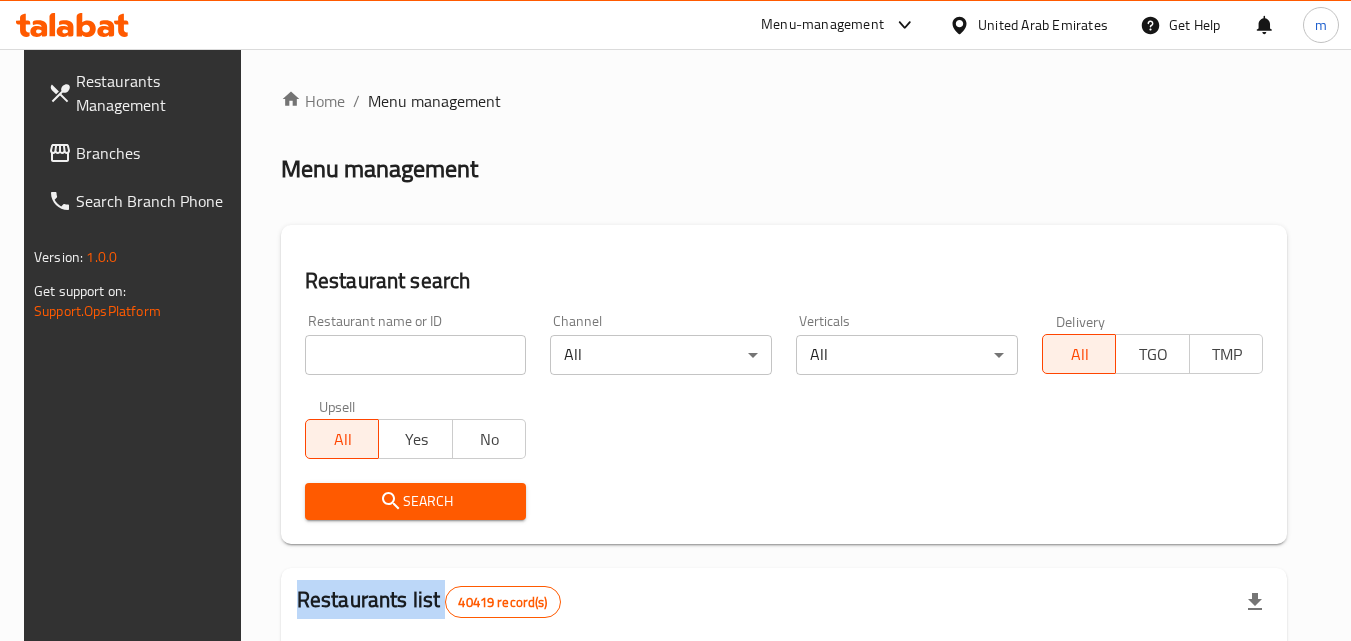 click on "Restaurants Management   Branches   Search Branch Phone  Version:    1.0.0  Get support on:    Support.OpsPlatform Home / Menu management Menu management Restaurant search Restaurant name or ID Restaurant name or ID Channel All ​ Verticals All ​ Delivery All TGO TMP Upsell All Yes No   Search Restaurants list   40419 record(s) ID sorted ascending Name (En) Name (Ar) Ref. Name Logo Branches Open Busy Closed POS group Status Action 328 Johnny Rockets جوني روكيتس 37 0 1 0 OPEN 330 French Connection فرنش كونكشن 1 0 0 0 INACTIVE 339 Arz Lebanon أرز لبنان Al Karama,Al Barsha & Mirdif 9 1 0 2 OPEN 340 Mega Wraps ميجا رابس 3 0 0 0 INACTIVE 342 Sandella's Flatbread Cafe سانديلاز فلات براد 7 0 0 0 INACTIVE 343 Dragon Hut كوخ التنين 1 0 0 0 INACTIVE 348 Thai Kitchen المطبخ التايلندى 1 0 0 0 INACTIVE 349 Mughal  موغل 1 0 0 0 HIDDEN 350 HOT N COOL (Old) هوت و كول 1 0 0 0 INACTIVE 355 Al Habasha  الحبشة 11 1 0 0 HIDDEN 10" at bounding box center [676, 721] 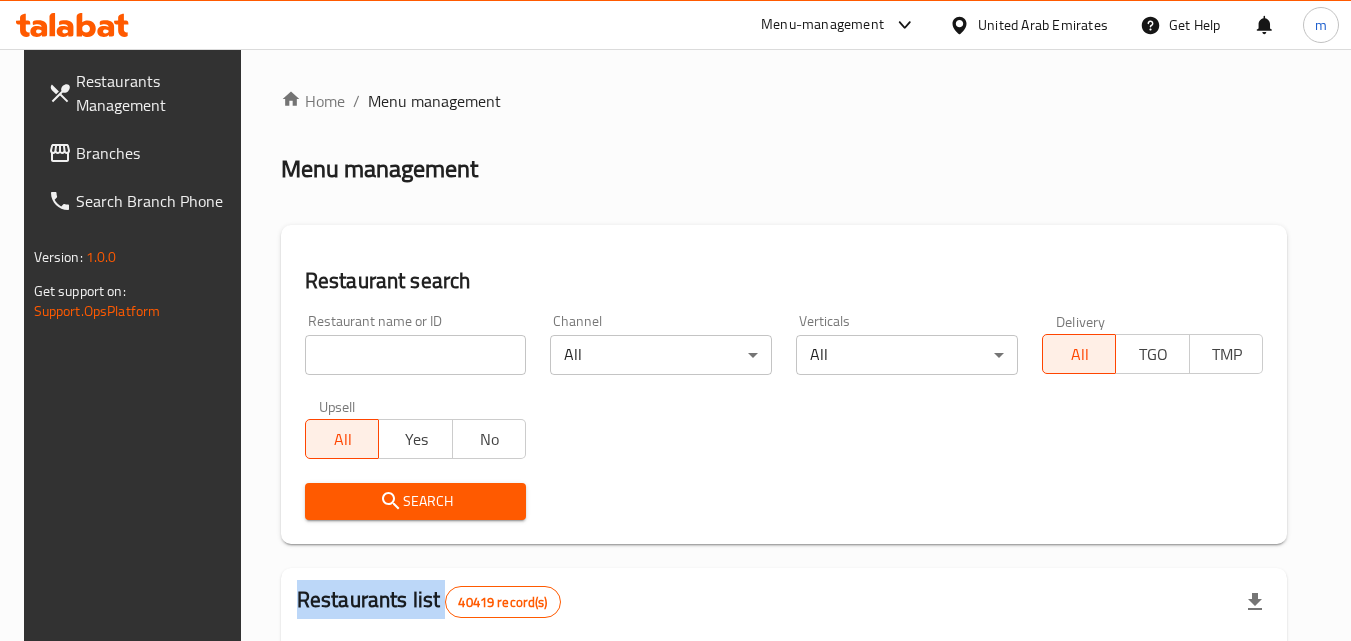 click on "Branches" at bounding box center (155, 153) 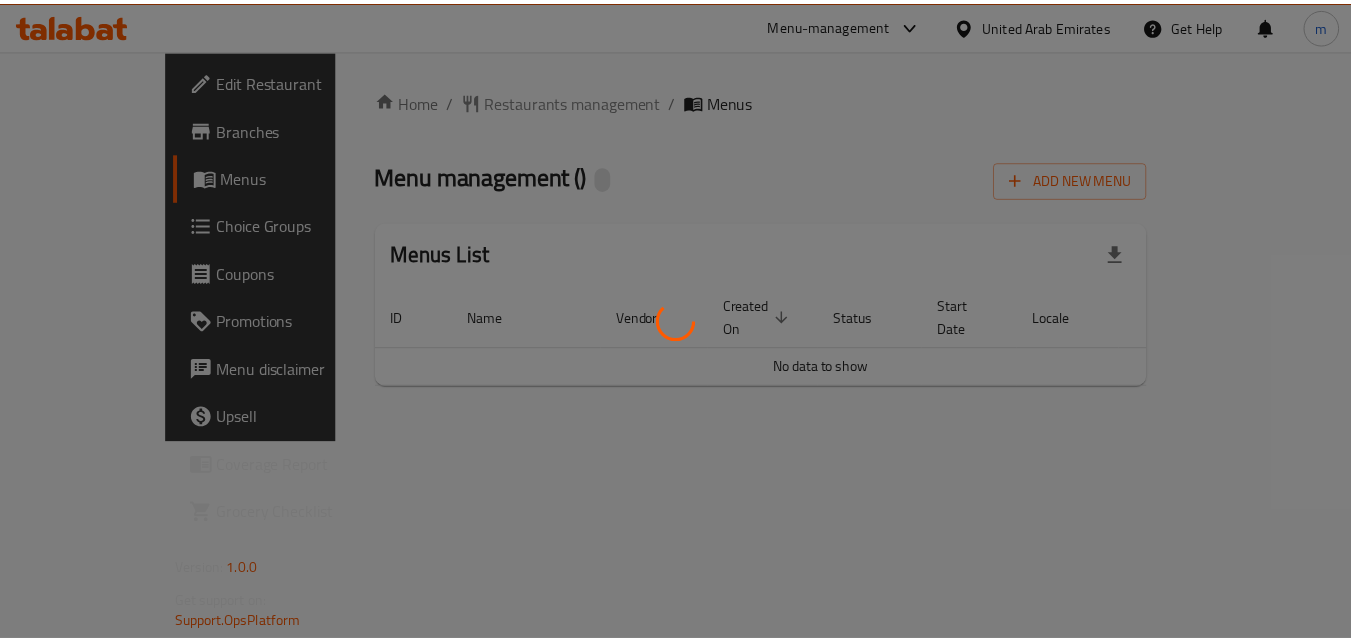 scroll, scrollTop: 0, scrollLeft: 0, axis: both 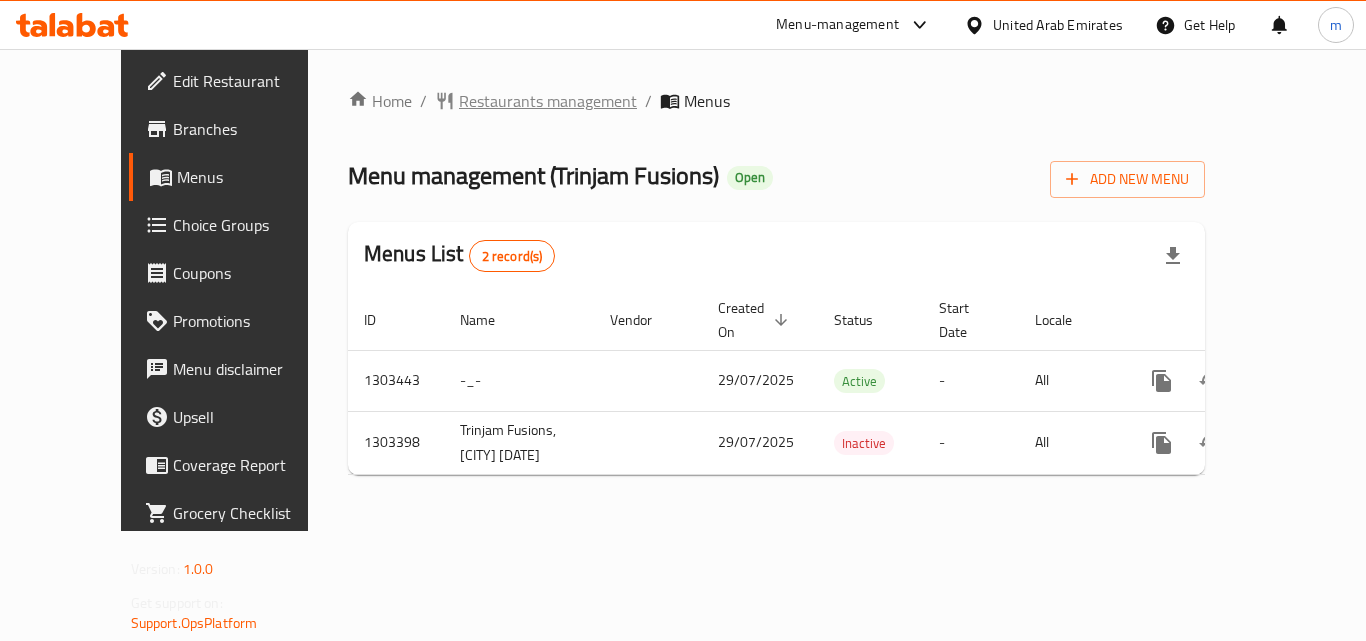 click on "Restaurants management" at bounding box center (548, 101) 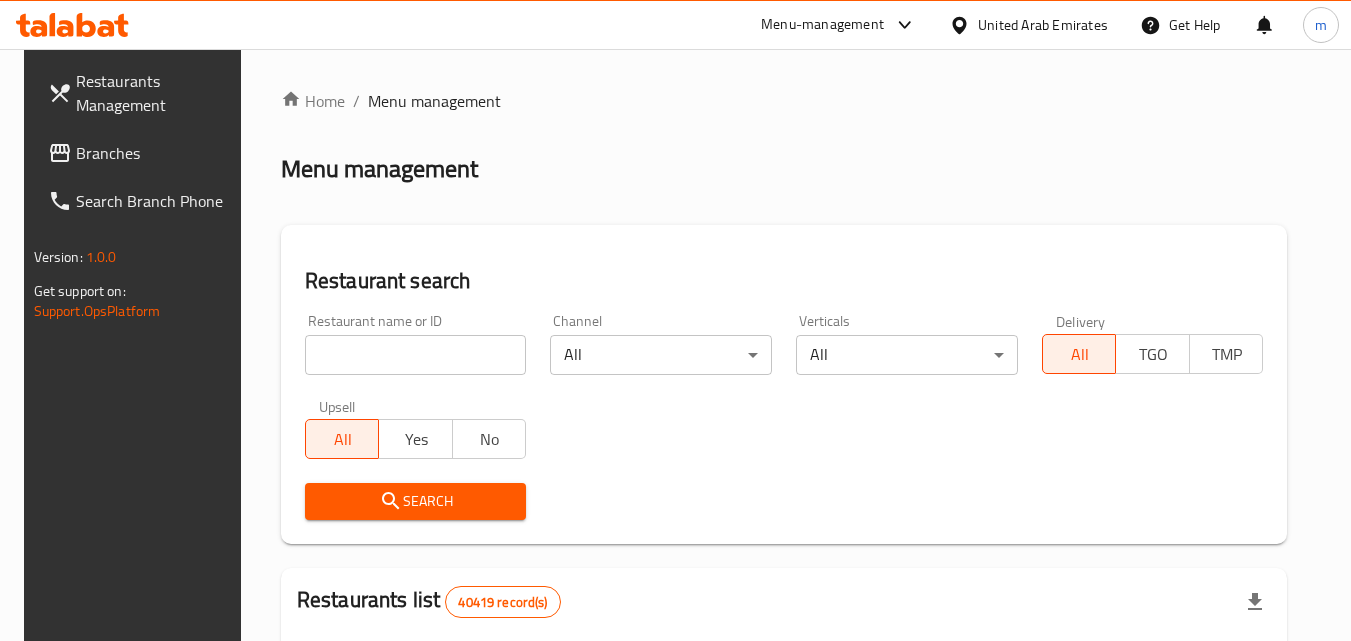 click on "Branches" at bounding box center (155, 153) 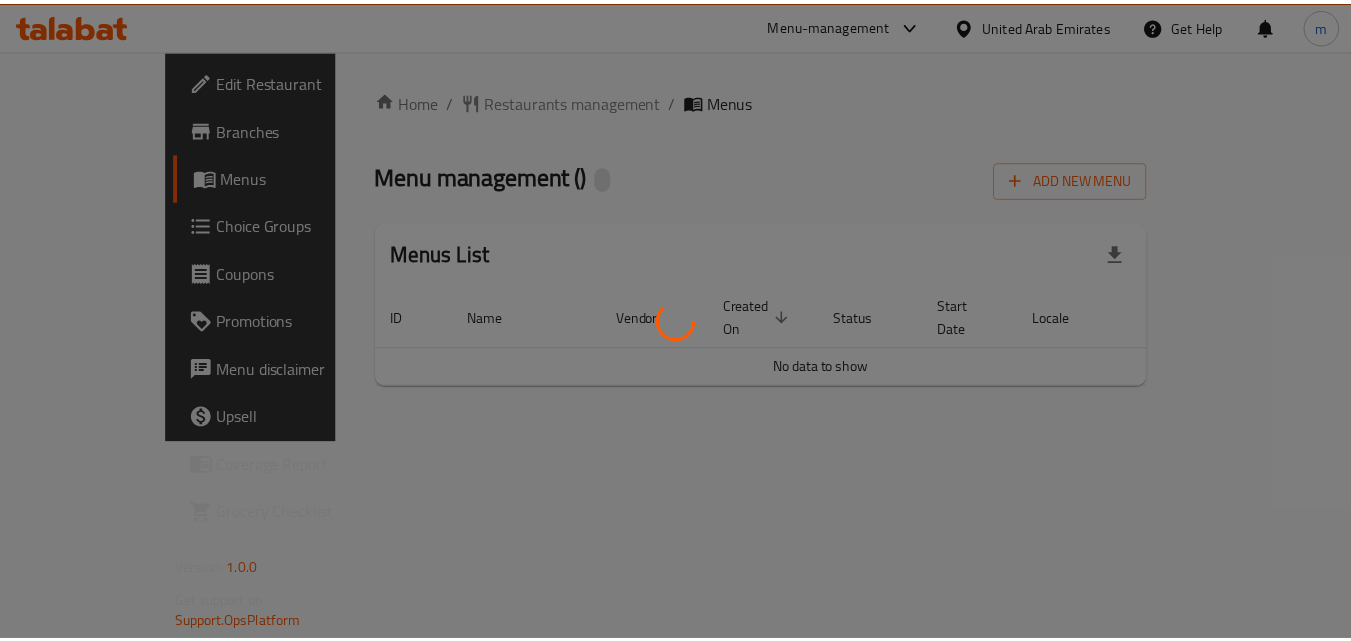 scroll, scrollTop: 0, scrollLeft: 0, axis: both 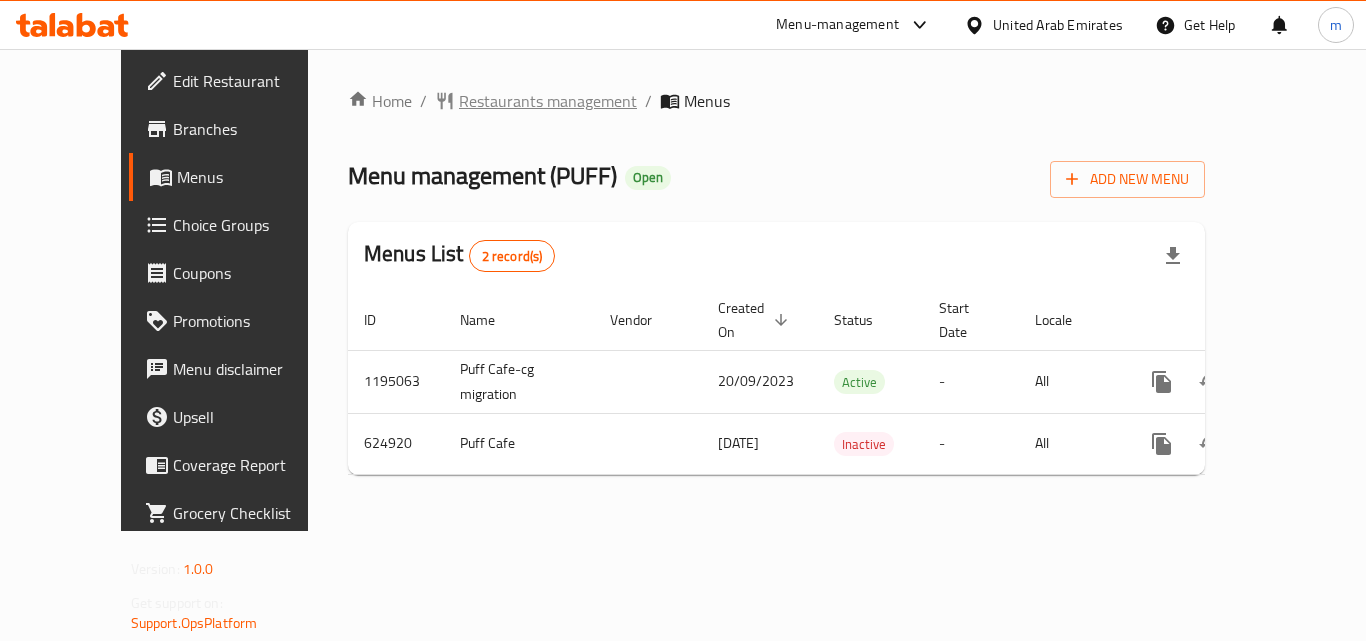 click on "Restaurants management" at bounding box center (548, 101) 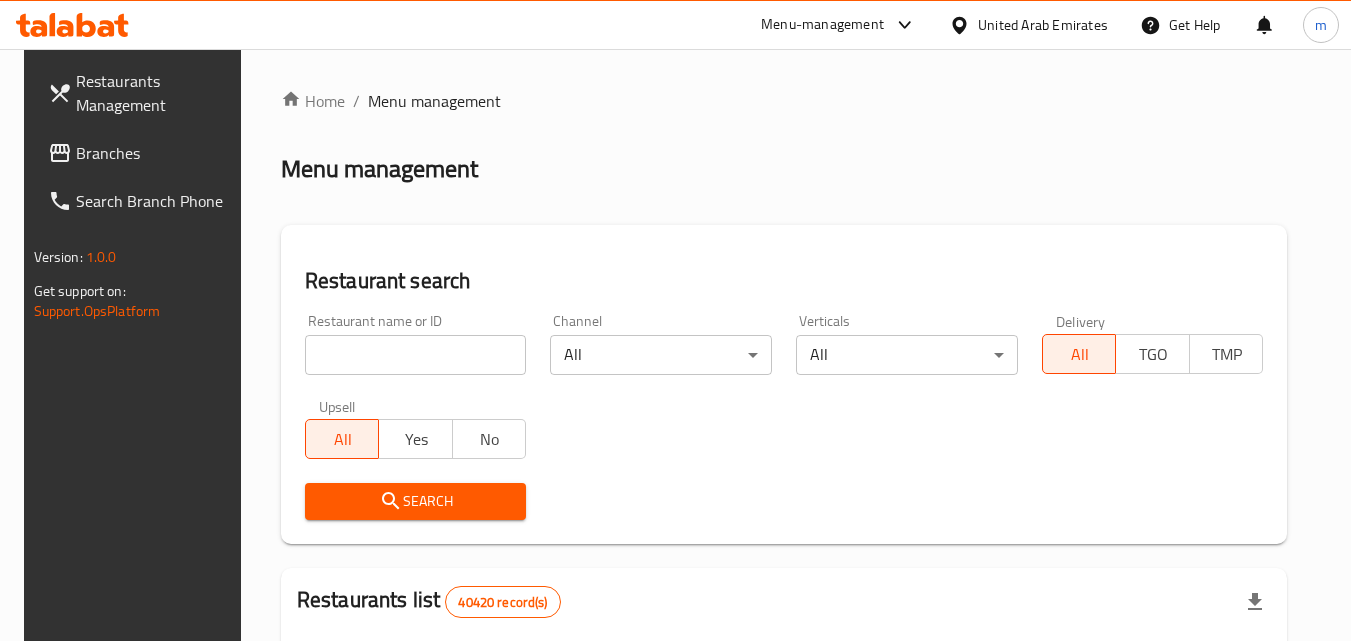 click on "United Arab Emirates" at bounding box center [1043, 25] 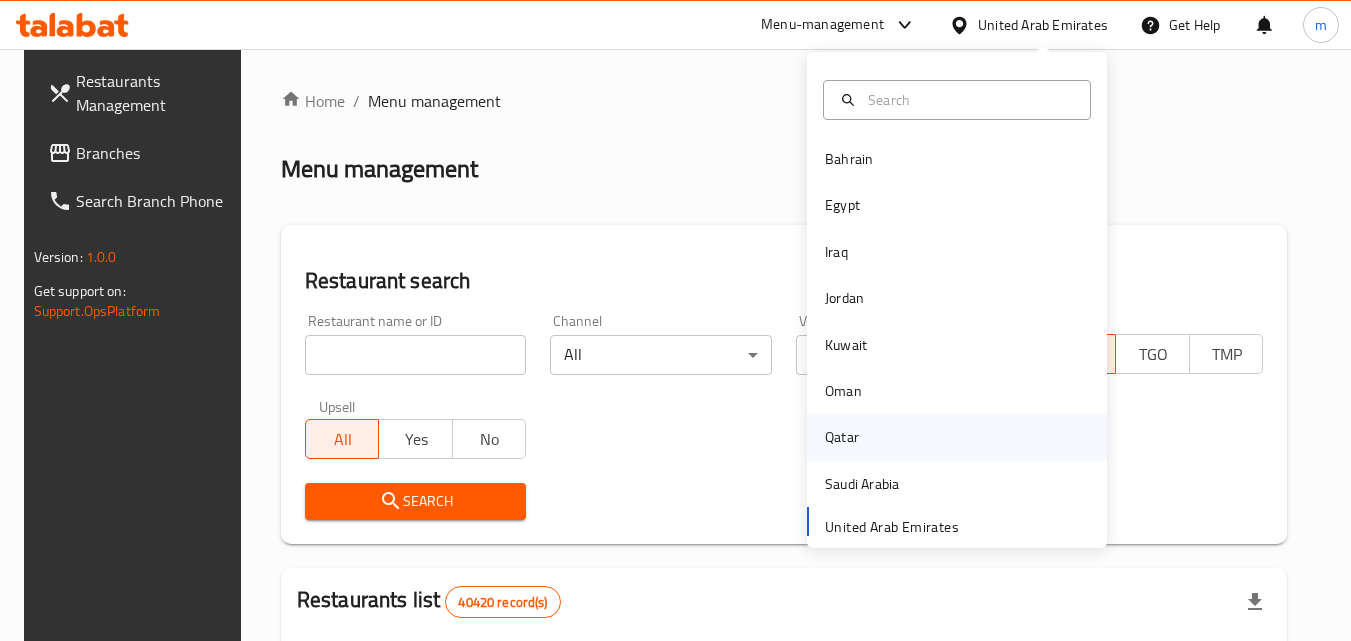 click on "Qatar" at bounding box center [957, 437] 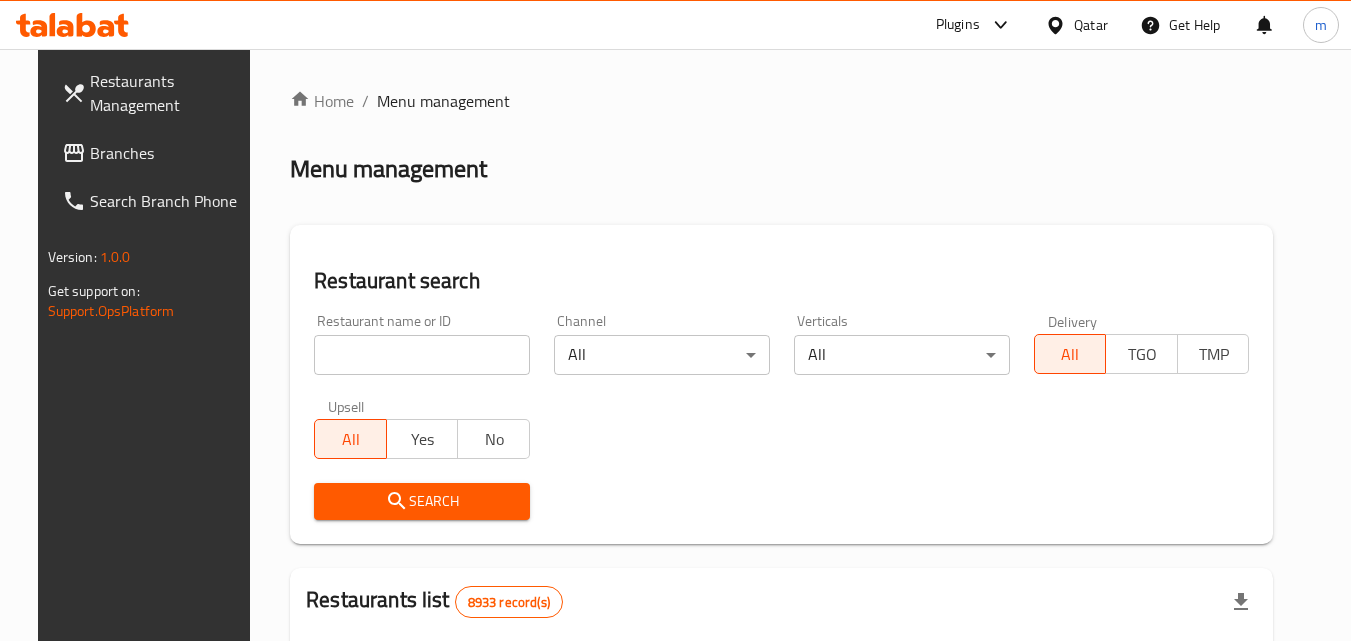 click on "Branches" at bounding box center (169, 153) 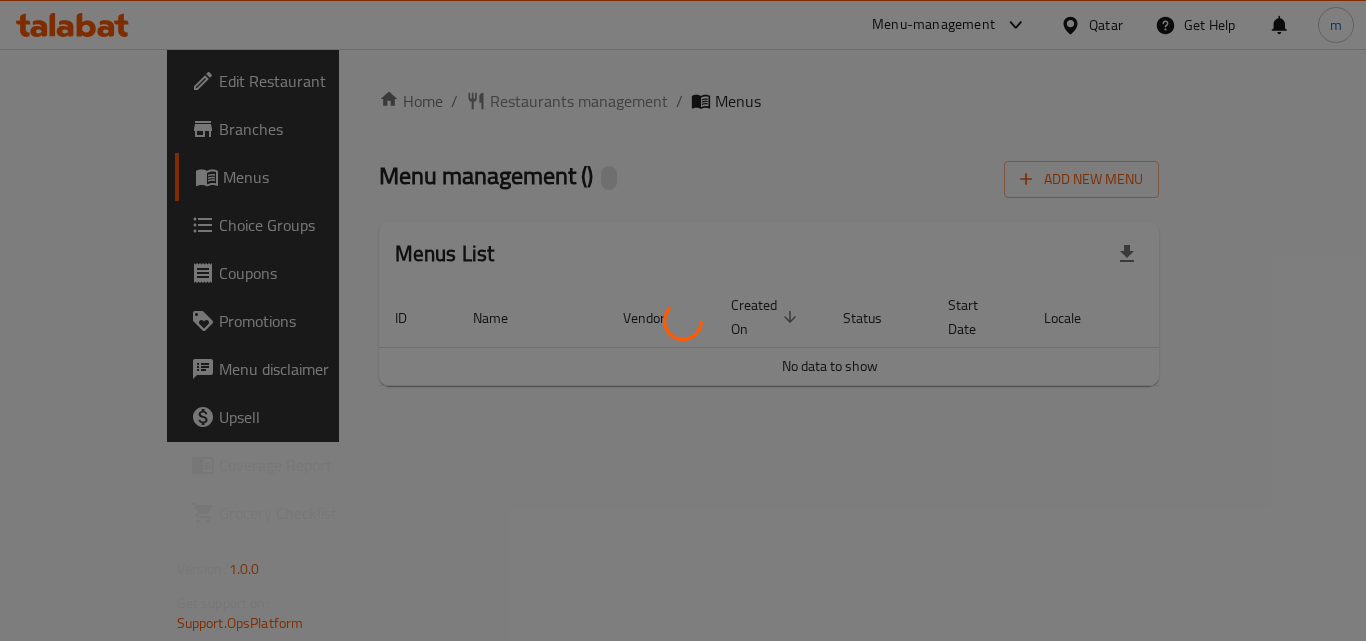 scroll, scrollTop: 0, scrollLeft: 0, axis: both 